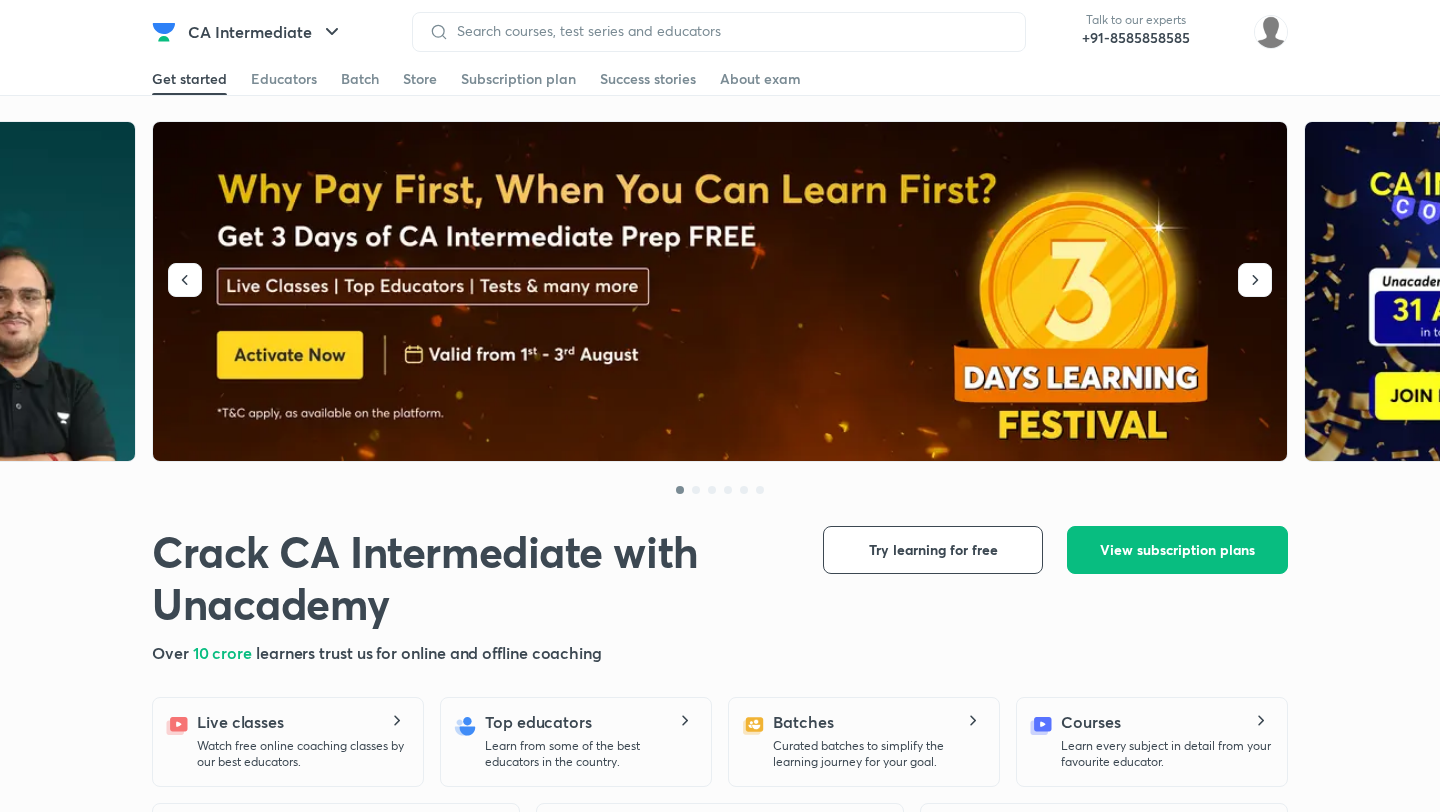 scroll, scrollTop: 0, scrollLeft: 0, axis: both 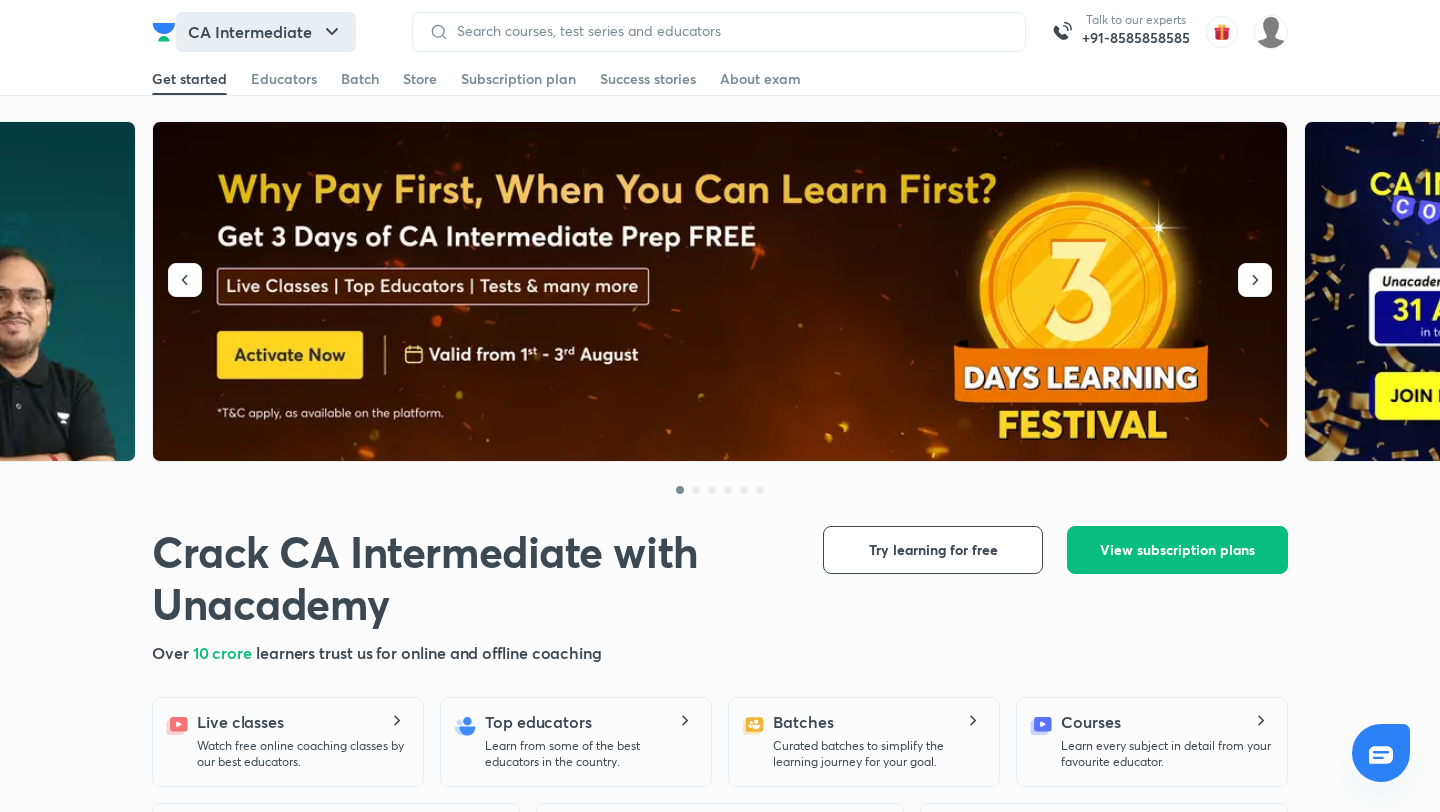 click 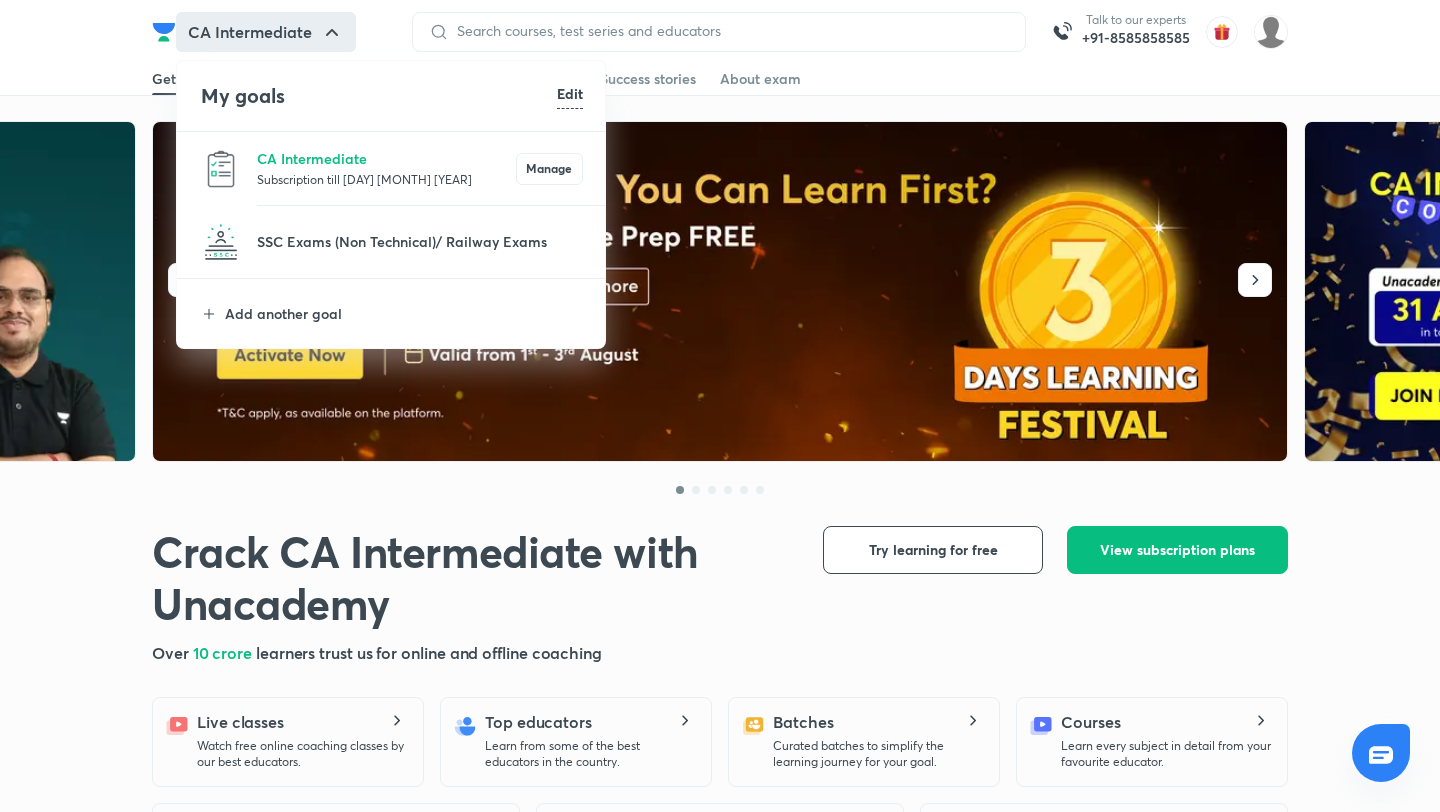 click on "Subscription till [DAY] [MONTH] [YEAR]" at bounding box center [386, 179] 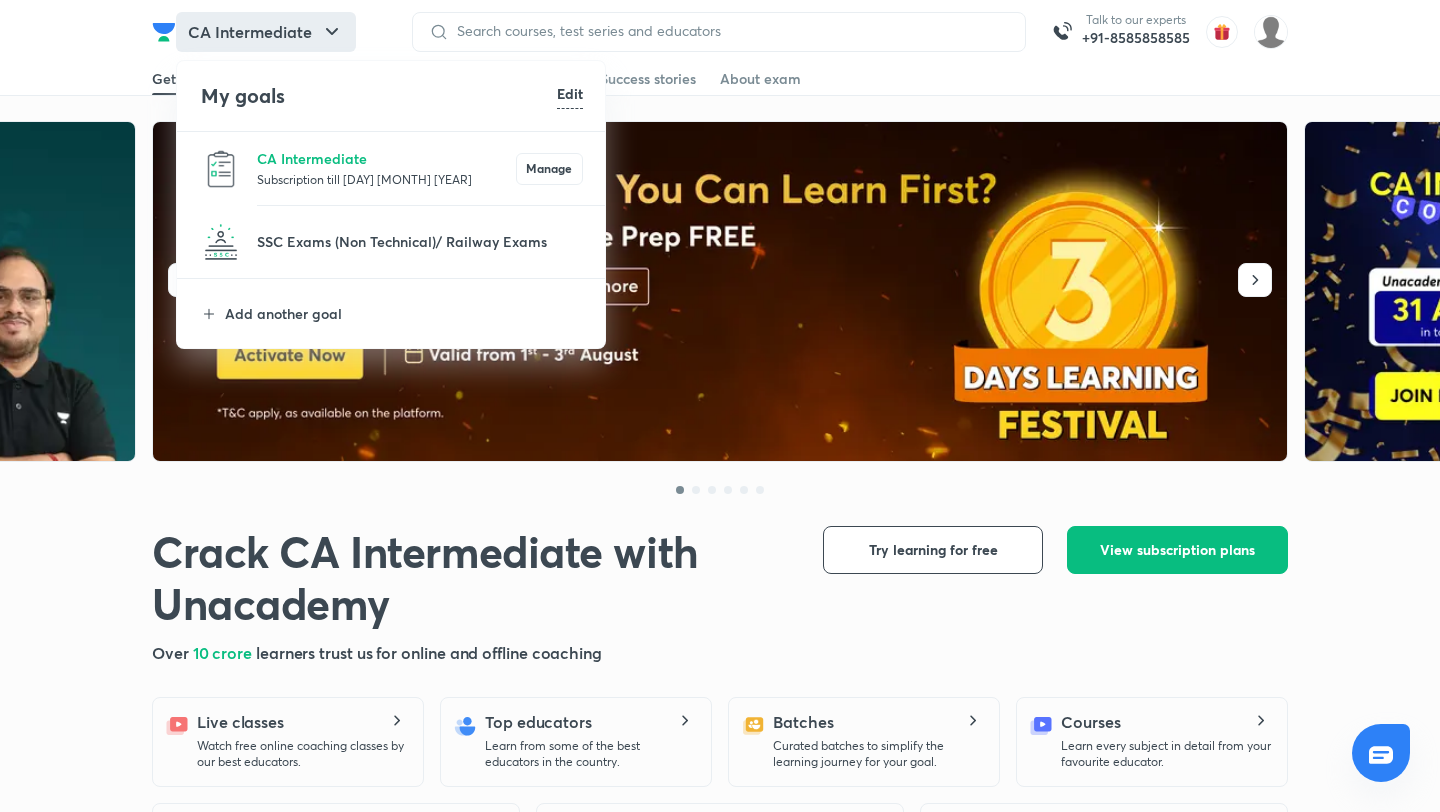 click at bounding box center (721, 292) 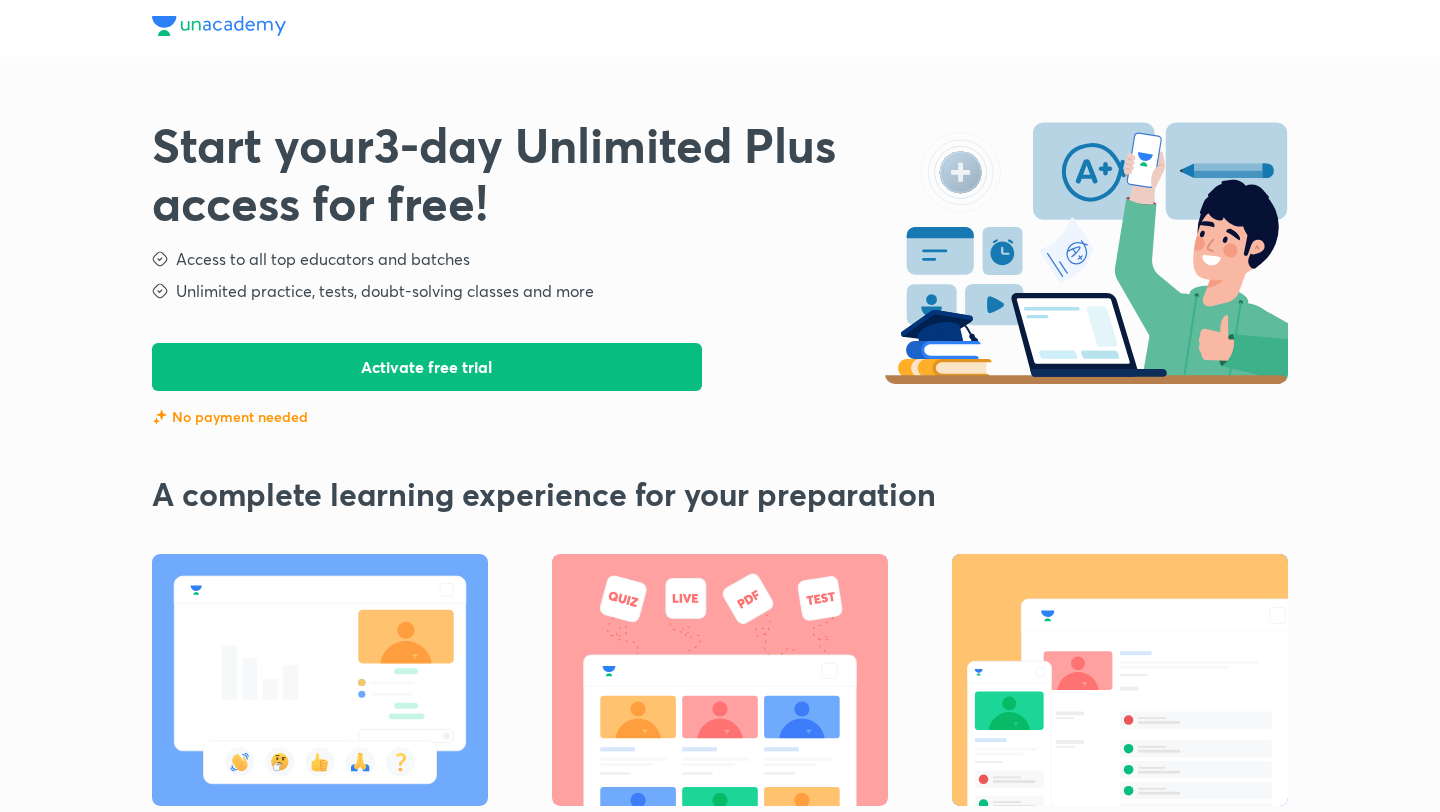 scroll, scrollTop: 0, scrollLeft: 0, axis: both 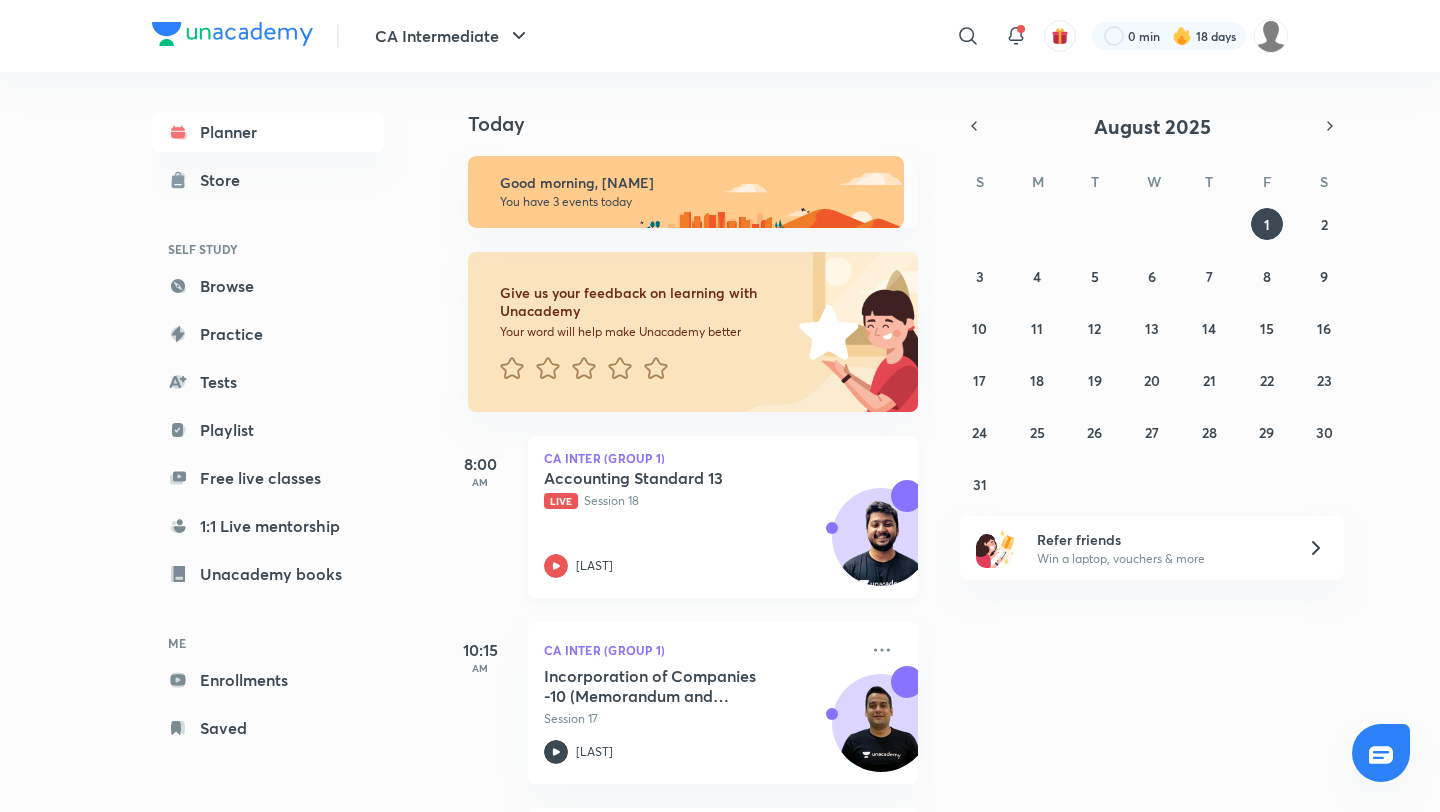 click on "Accounting Standard 13 Live Session 18 Nakul Katheria" at bounding box center [701, 523] 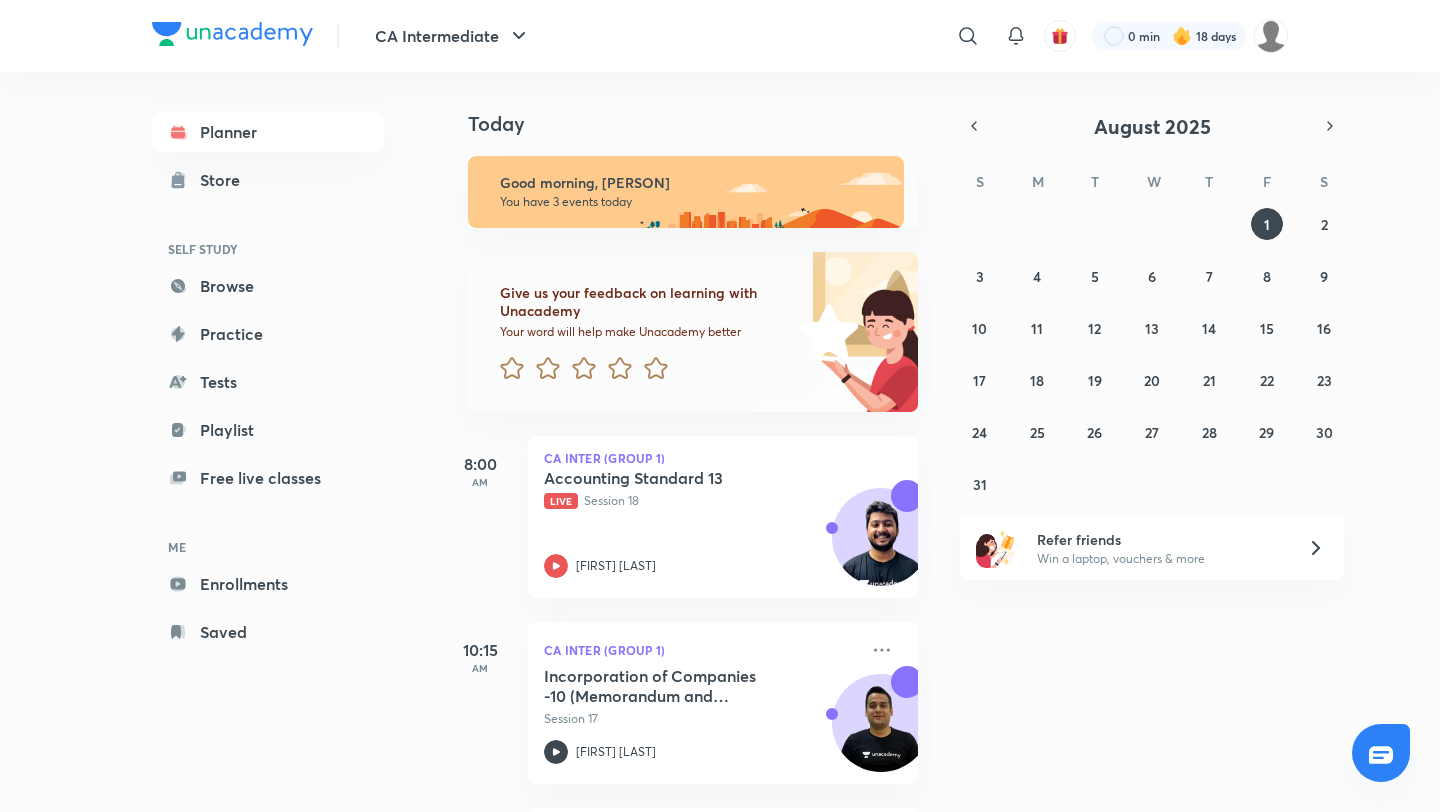 scroll, scrollTop: 0, scrollLeft: 0, axis: both 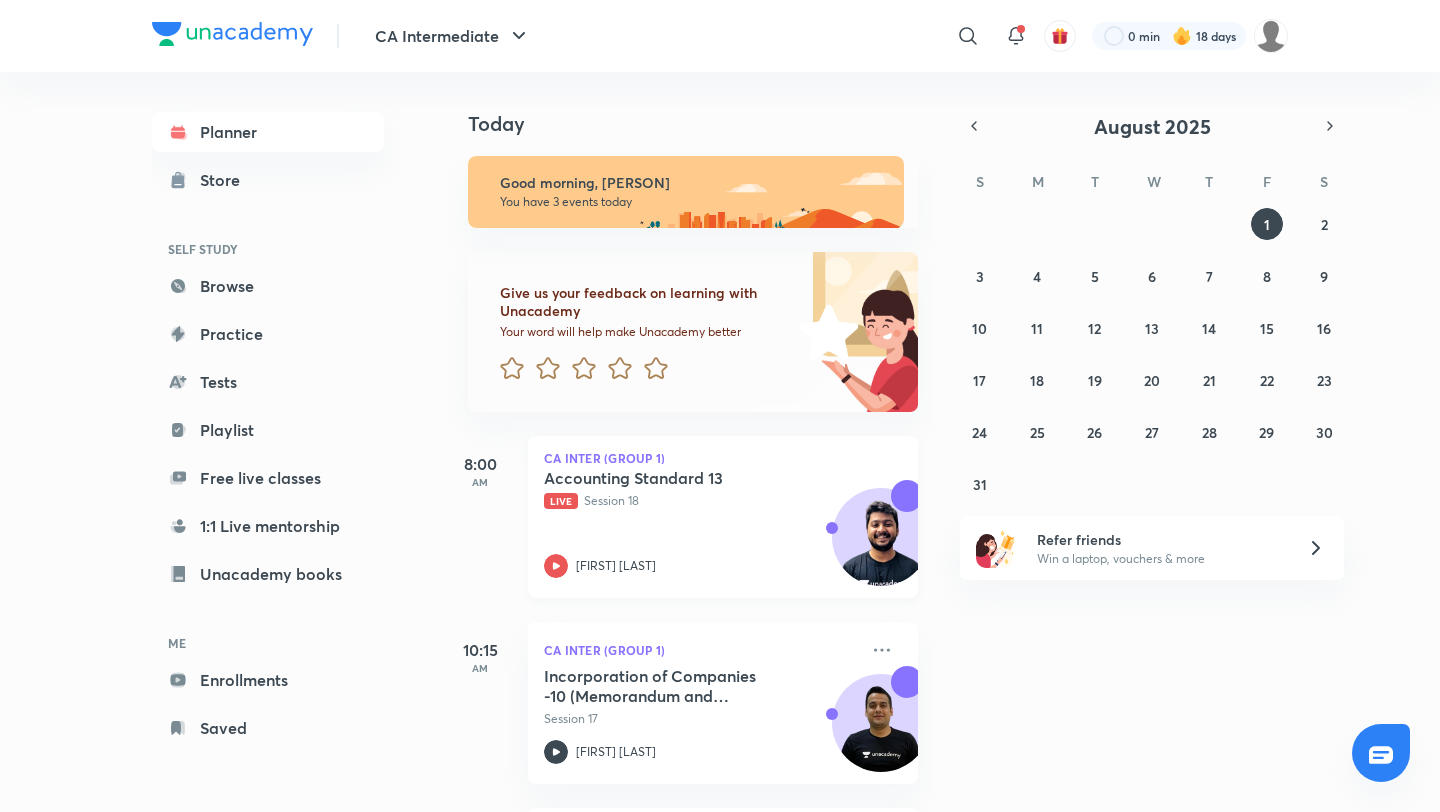 click on "[LAST]" at bounding box center [701, 566] 